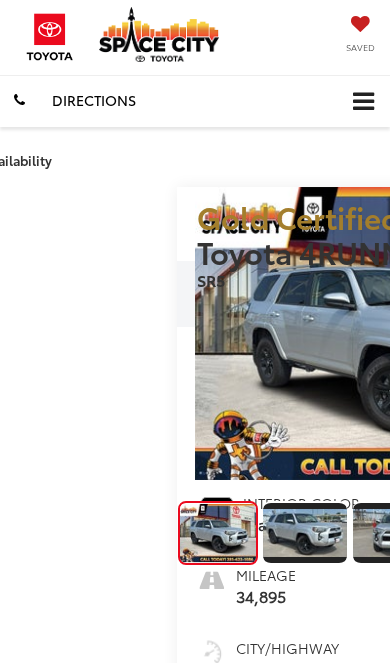 scroll, scrollTop: 0, scrollLeft: 0, axis: both 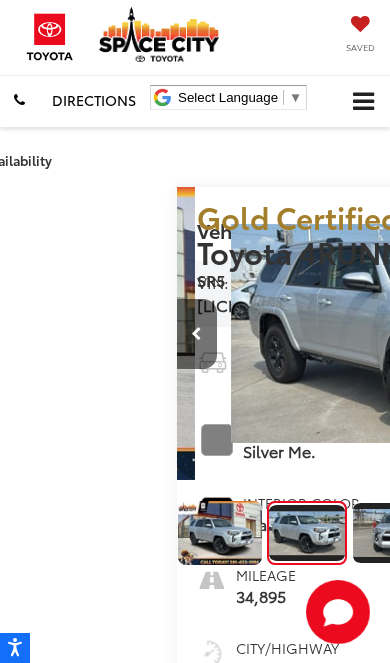 click at bounding box center (583, 334) 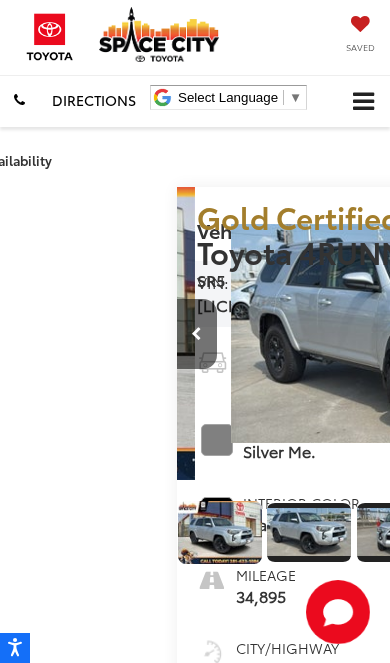 scroll, scrollTop: 0, scrollLeft: 553, axis: horizontal 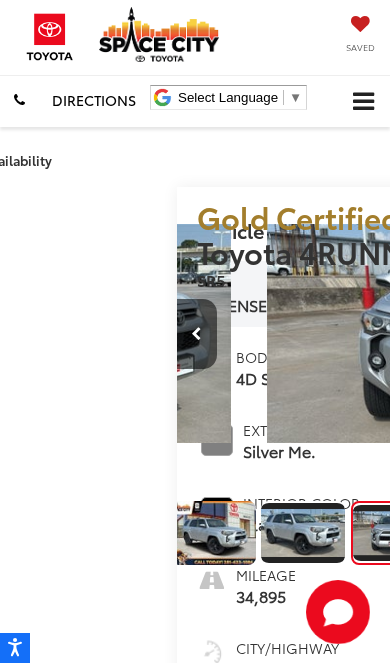 click at bounding box center [583, 334] 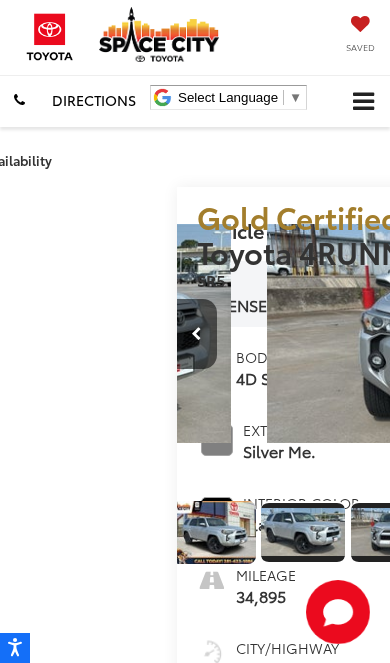 scroll, scrollTop: 0, scrollLeft: 37, axis: horizontal 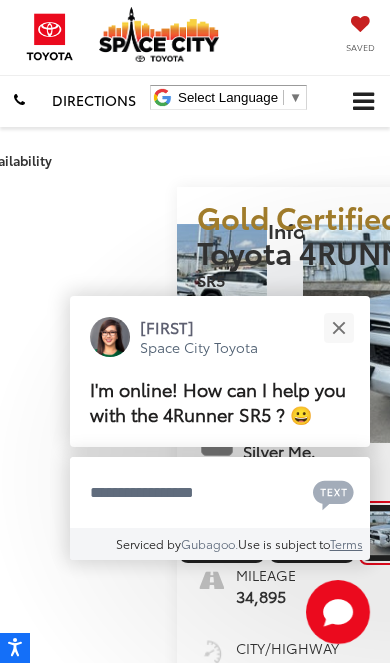 click at bounding box center [583, 334] 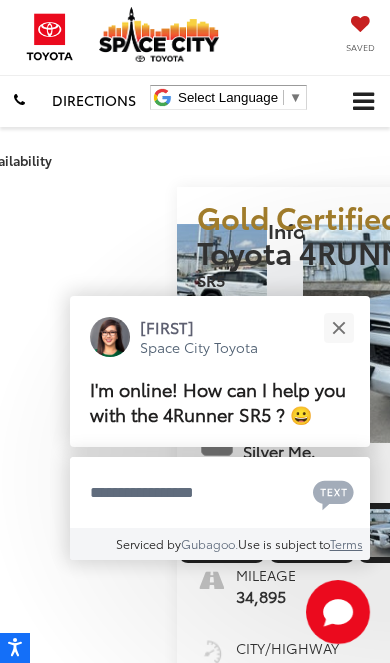 scroll, scrollTop: 0, scrollLeft: 1520, axis: horizontal 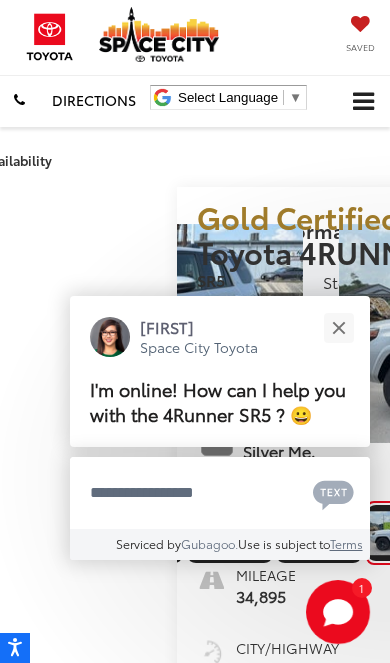 click at bounding box center [583, 334] 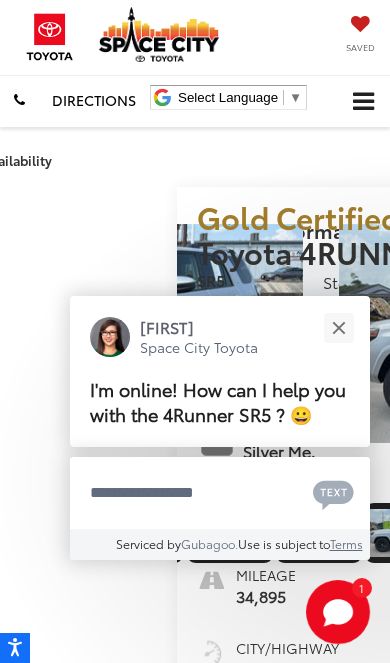 scroll, scrollTop: 0, scrollLeft: 1907, axis: horizontal 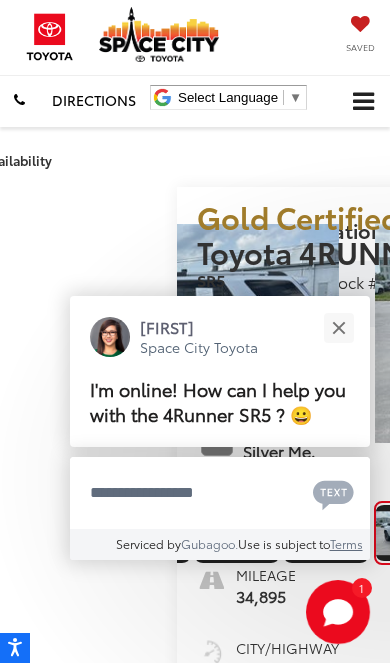 click at bounding box center (338, 327) 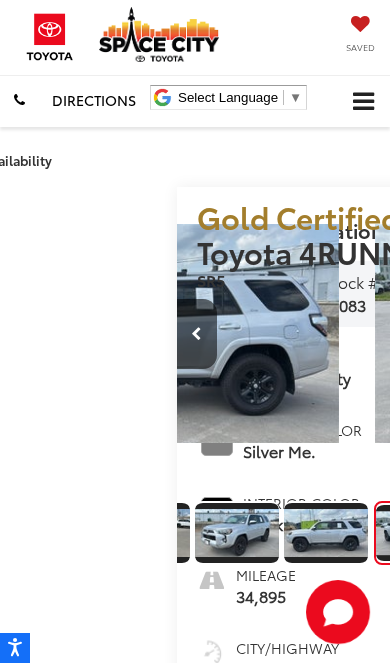 click at bounding box center (583, 334) 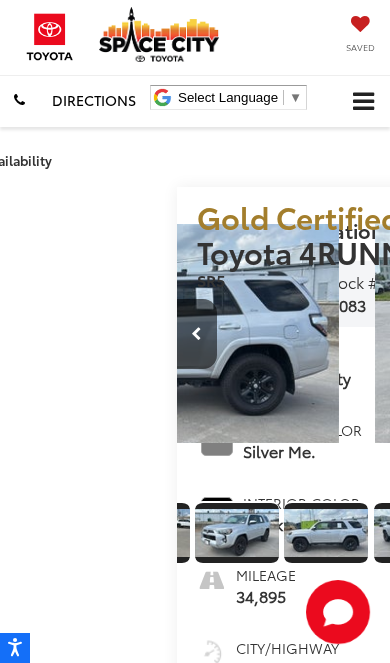 scroll, scrollTop: 0, scrollLeft: 323, axis: horizontal 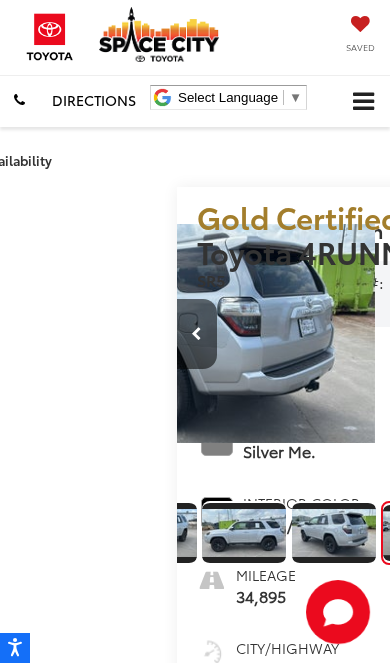 click at bounding box center (583, 334) 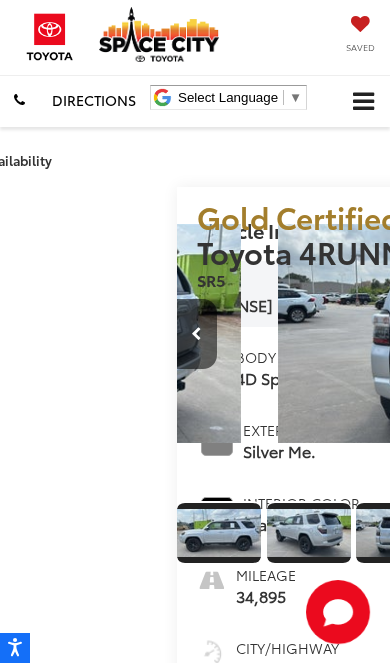 scroll, scrollTop: 0, scrollLeft: 2637, axis: horizontal 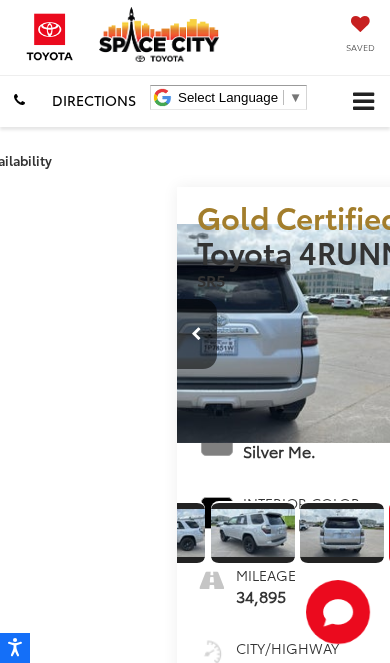 click at bounding box center [583, 334] 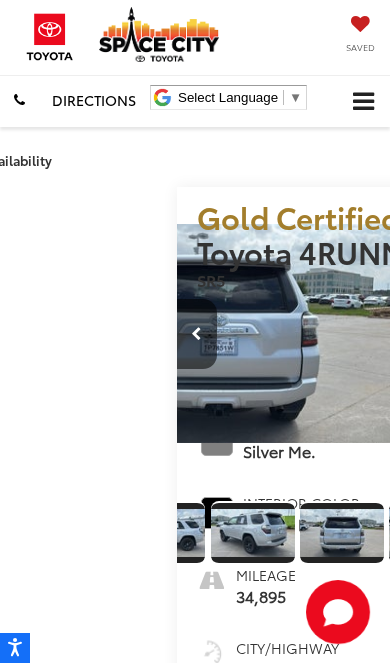 scroll, scrollTop: 0, scrollLeft: 490, axis: horizontal 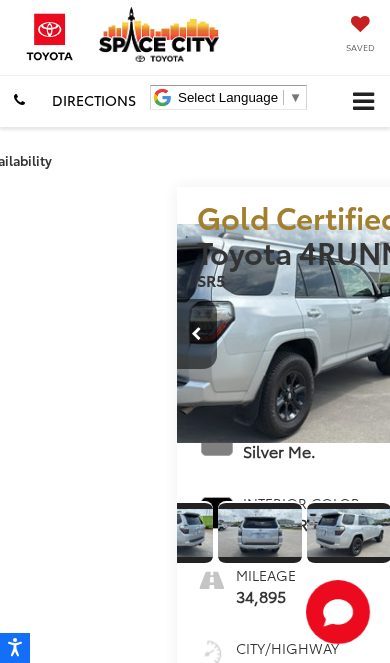 click at bounding box center [583, 334] 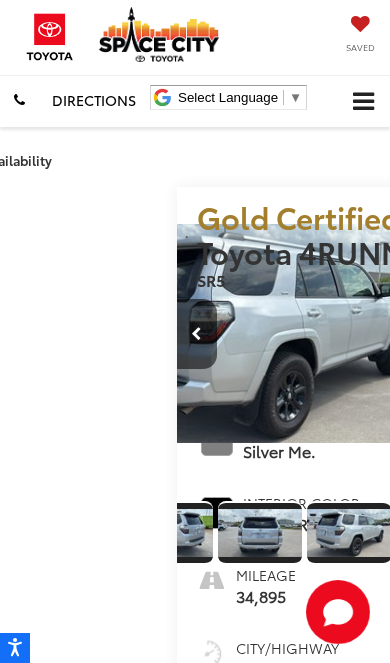 scroll 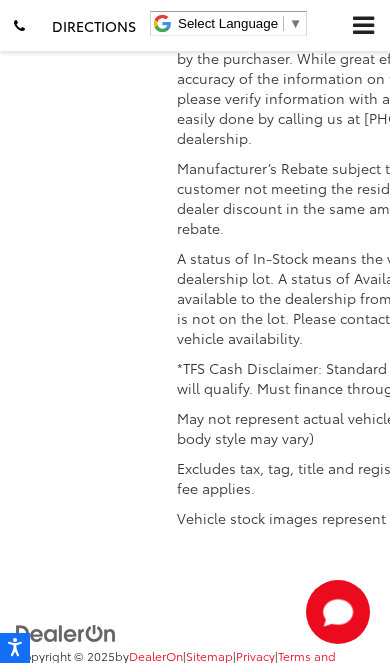 click at bounding box center (237, -1067) 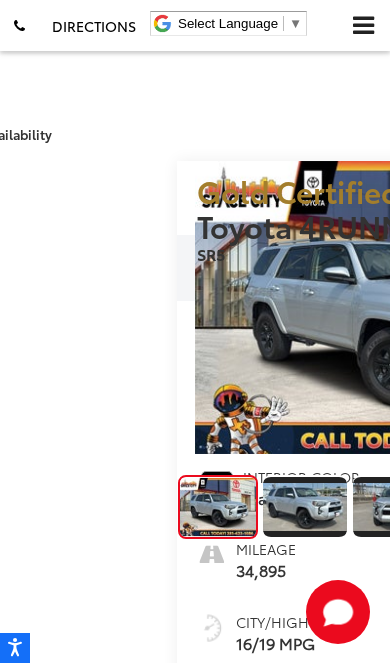 scroll, scrollTop: 24, scrollLeft: 0, axis: vertical 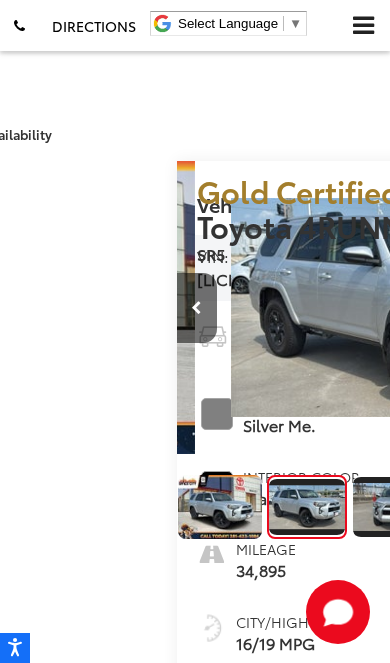 click at bounding box center (583, 308) 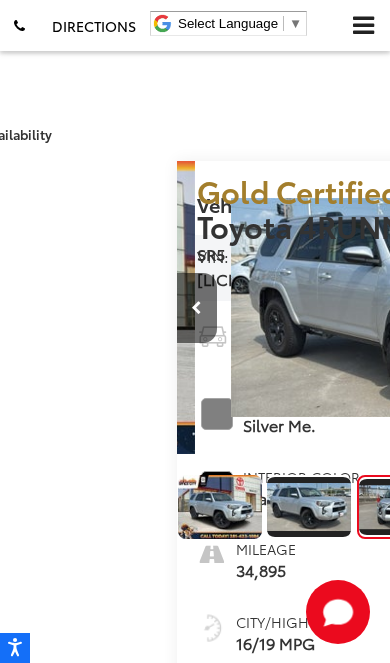scroll, scrollTop: 0, scrollLeft: 612, axis: horizontal 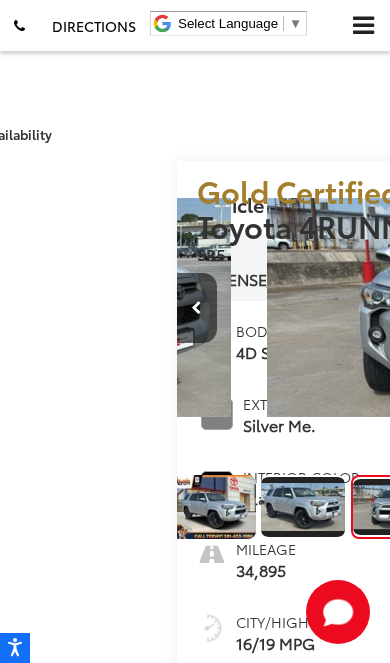 click at bounding box center (583, 308) 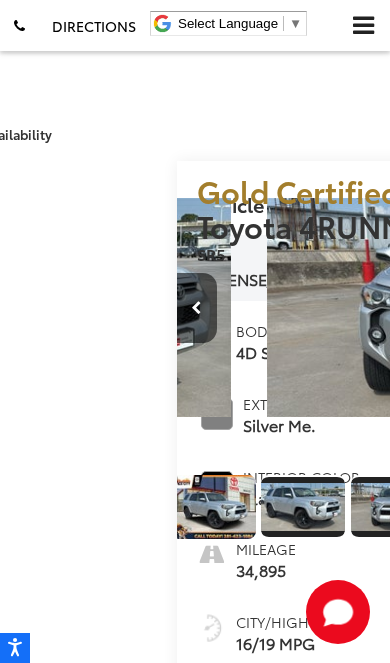scroll, scrollTop: 0, scrollLeft: 1139, axis: horizontal 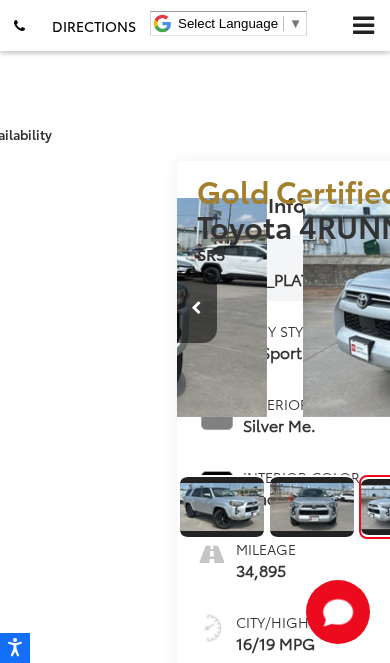 click at bounding box center (583, 308) 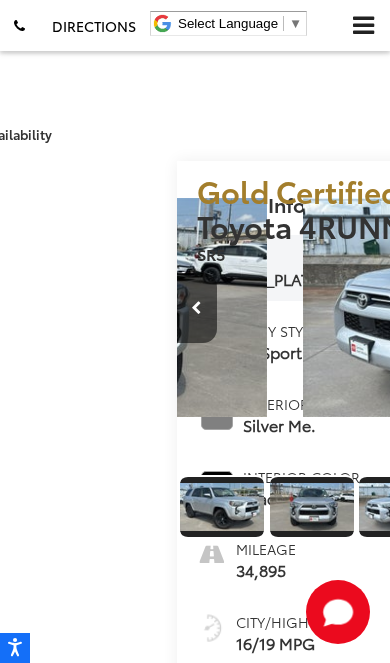 scroll, scrollTop: 0, scrollLeft: 1454, axis: horizontal 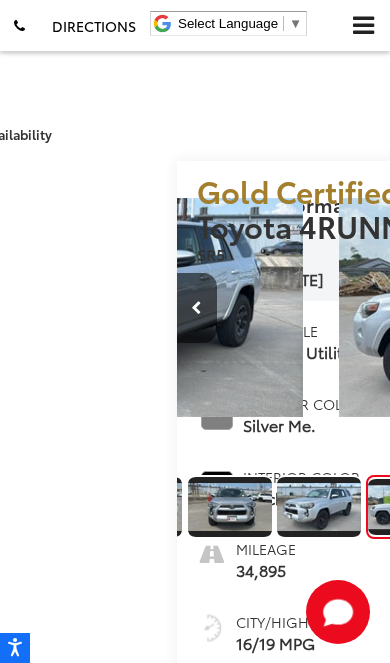 click at bounding box center (583, 308) 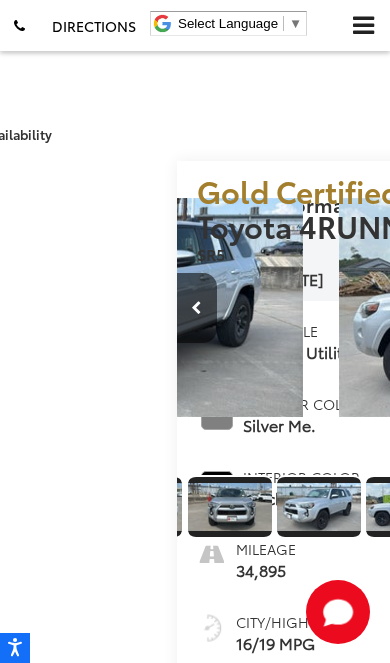 scroll, scrollTop: 0, scrollLeft: 230, axis: horizontal 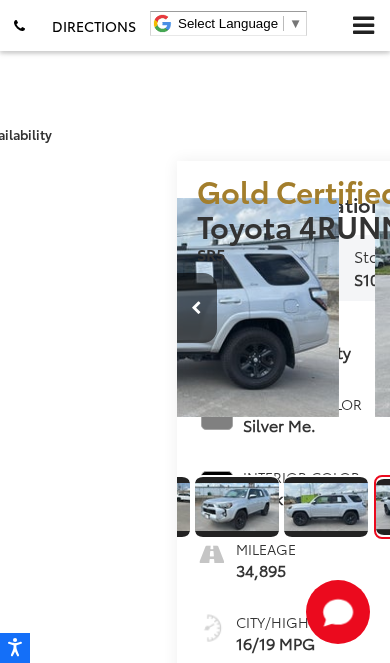 click at bounding box center [583, 308] 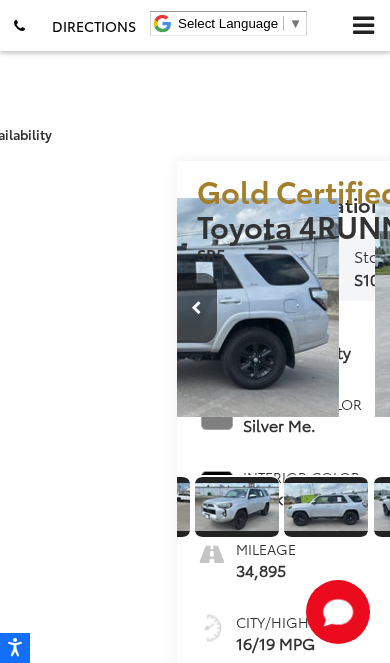 scroll, scrollTop: 0, scrollLeft: 2306, axis: horizontal 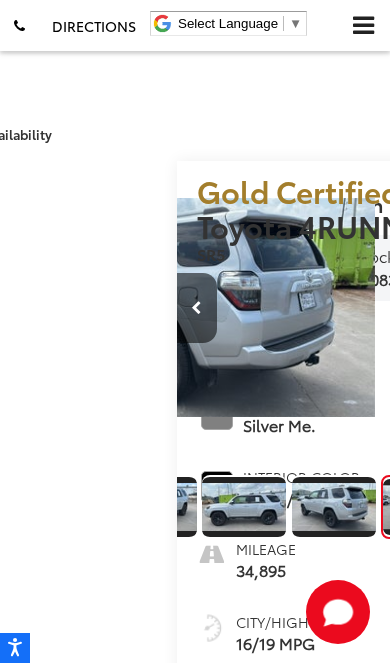 click at bounding box center (583, 308) 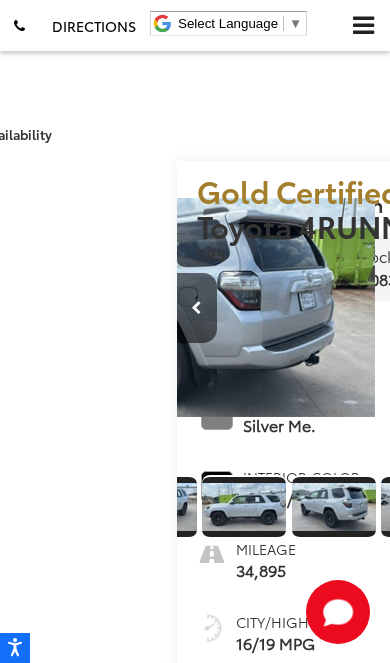 scroll, scrollTop: 0, scrollLeft: 399, axis: horizontal 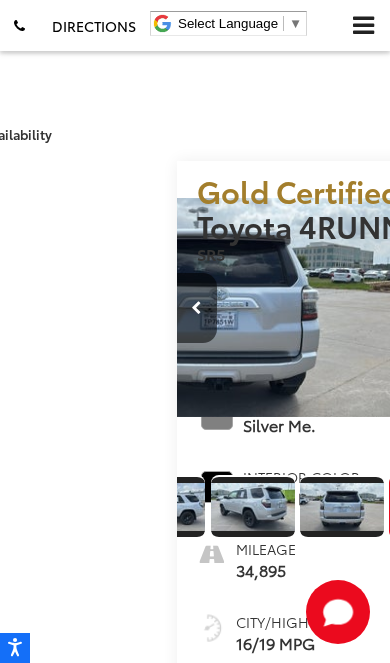click at bounding box center [583, 308] 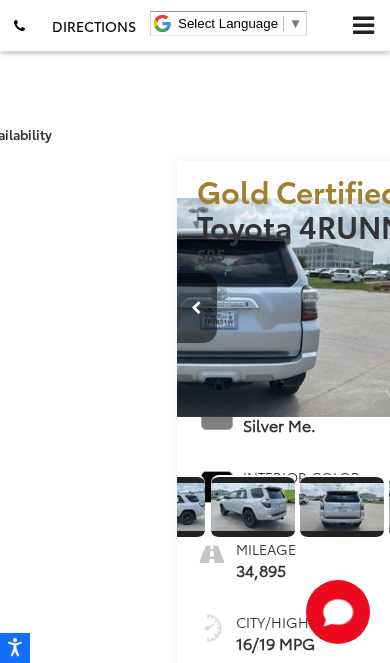 scroll, scrollTop: 0, scrollLeft: 3087, axis: horizontal 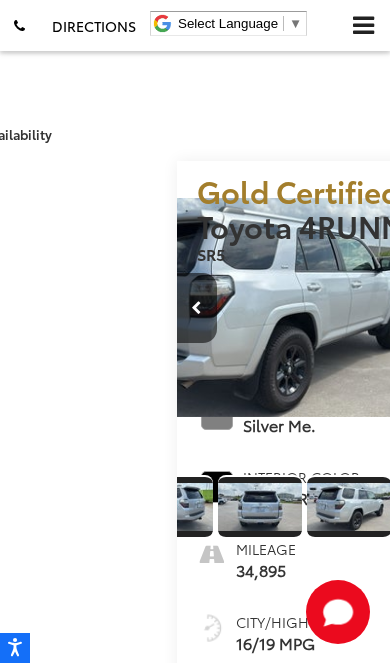 click at bounding box center (583, 308) 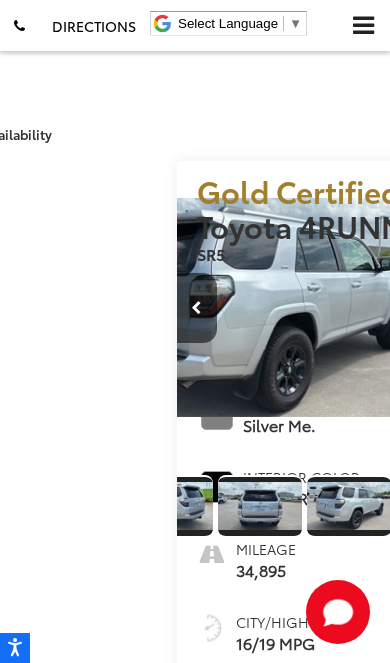 scroll, scrollTop: 0, scrollLeft: 528, axis: horizontal 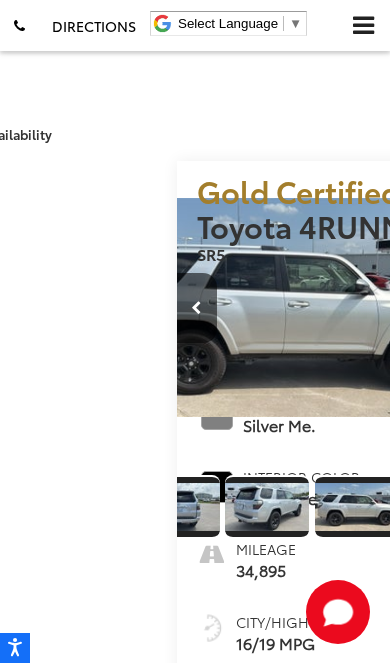 click at bounding box center [583, 308] 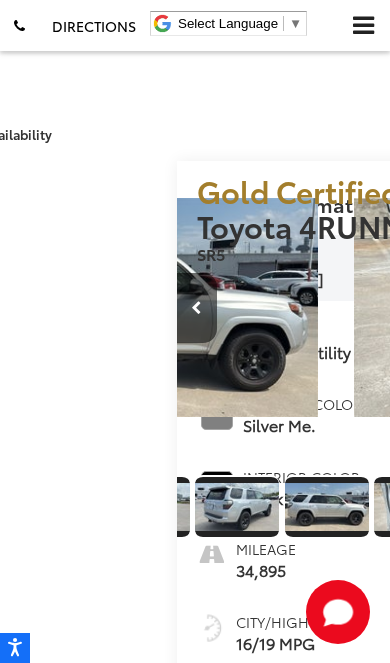 scroll 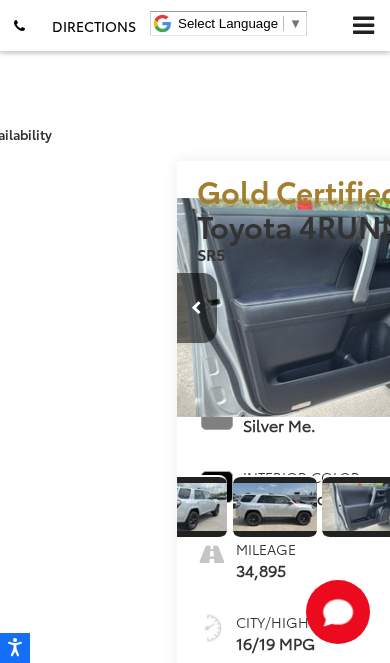 click at bounding box center [583, 308] 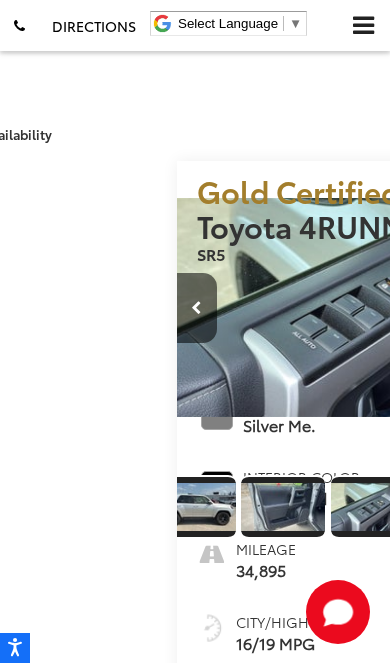 click at bounding box center [583, 308] 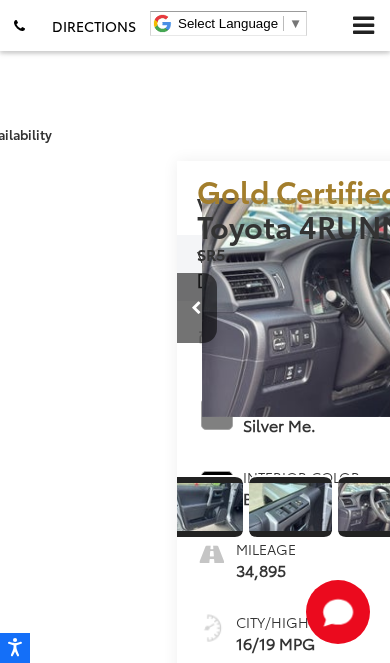 click at bounding box center (583, 308) 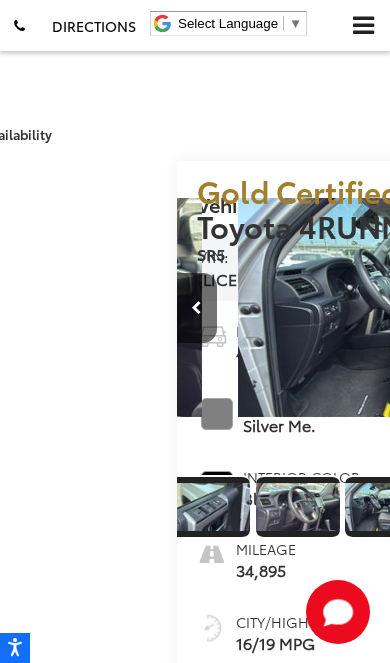 click at bounding box center [583, 308] 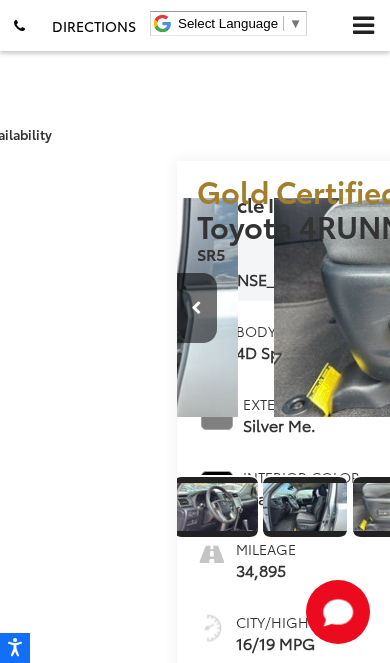 click at bounding box center (583, 308) 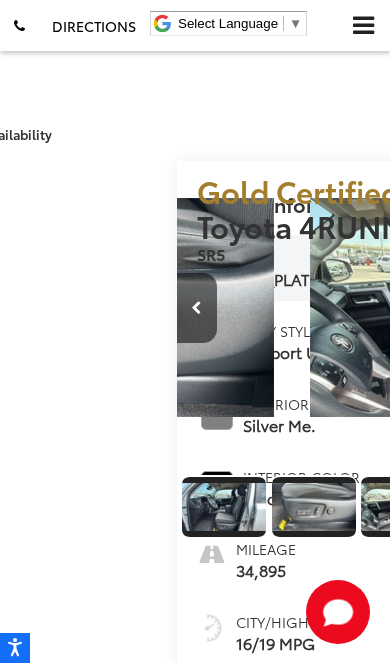 click at bounding box center (583, 308) 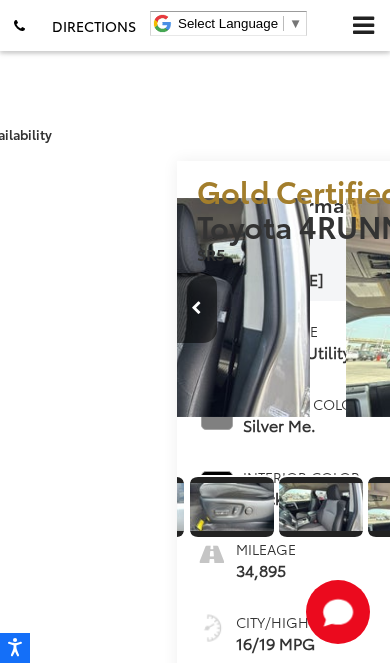 click at bounding box center [583, 308] 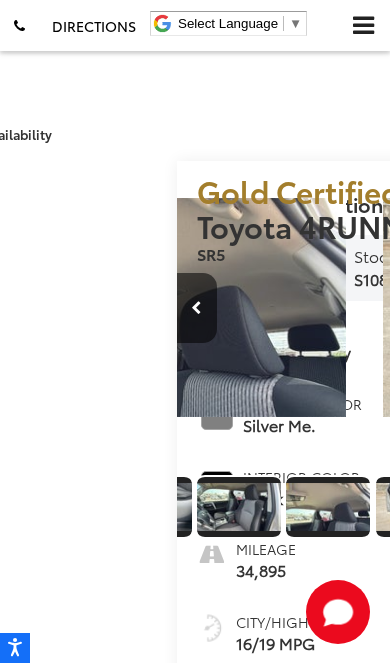 click at bounding box center (583, 308) 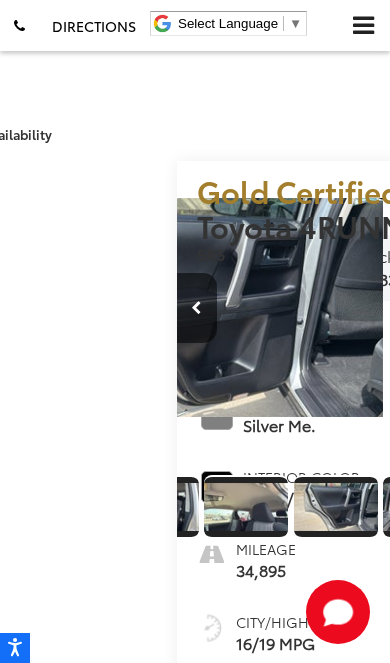 click at bounding box center [583, 308] 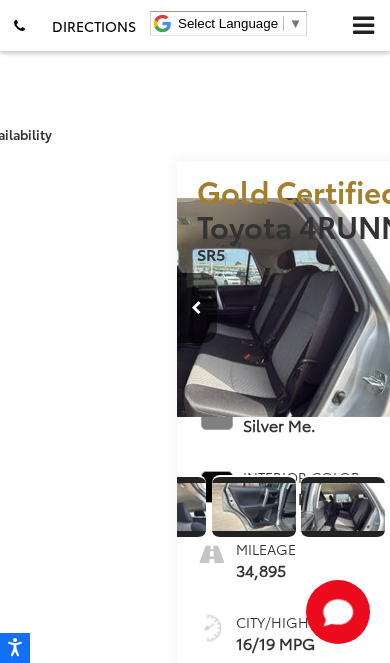 click at bounding box center (583, 308) 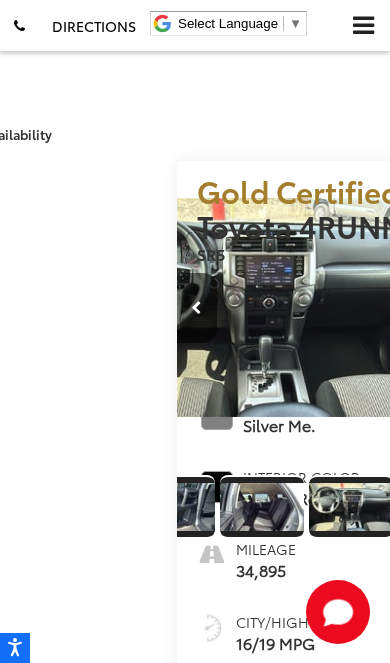 click at bounding box center (583, 308) 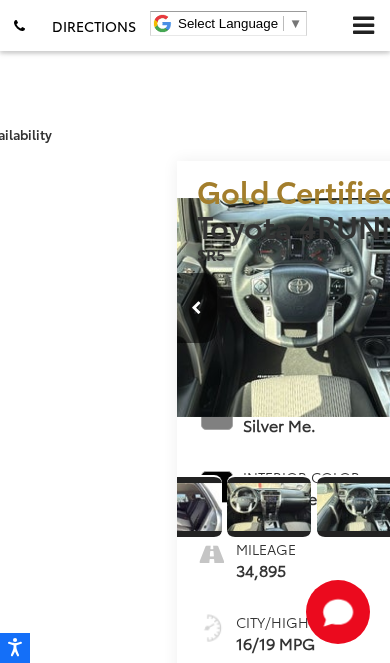 click at bounding box center [583, 308] 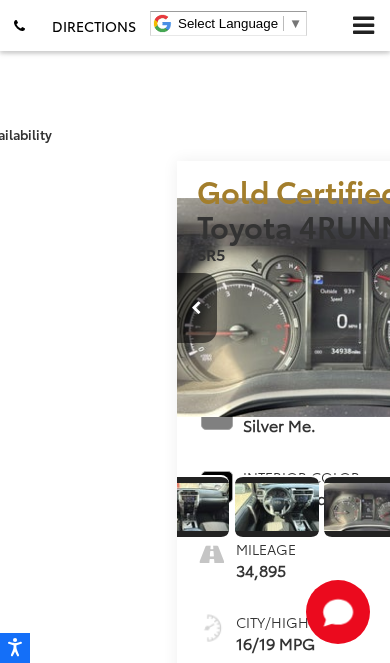 click at bounding box center (583, 308) 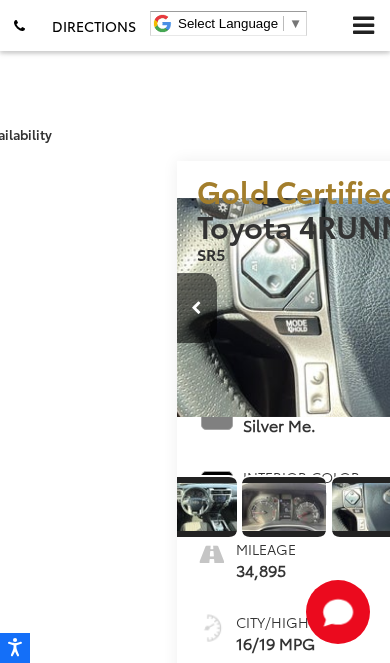 click at bounding box center [583, 308] 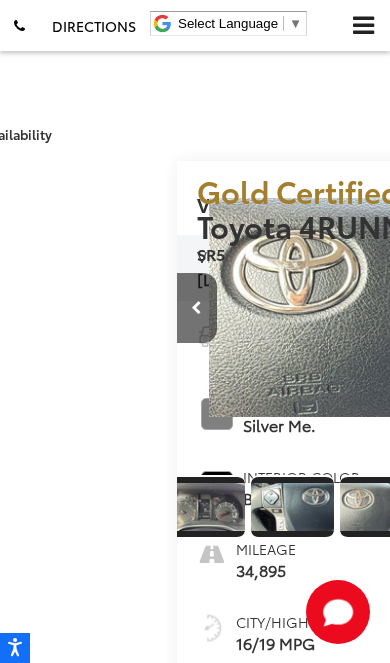 click at bounding box center [583, 308] 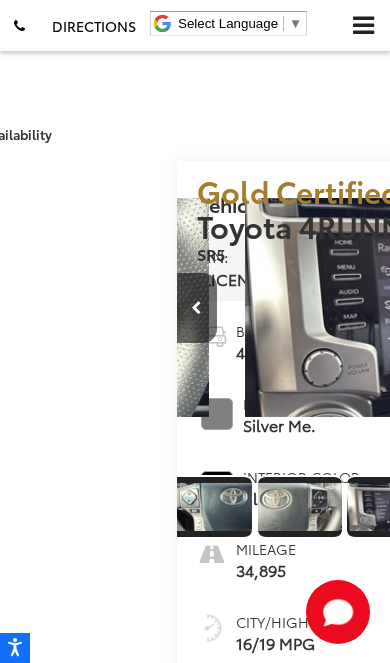 click at bounding box center [583, 308] 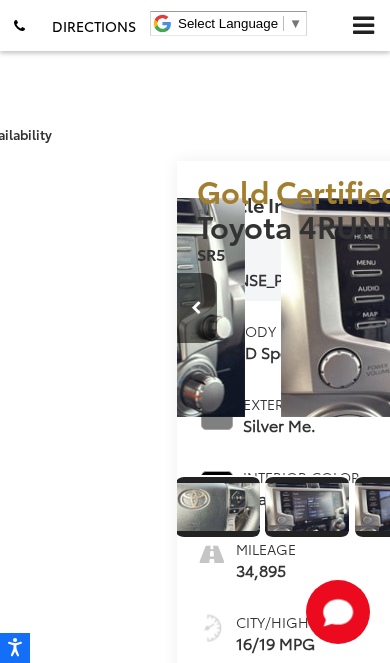 click at bounding box center [583, 308] 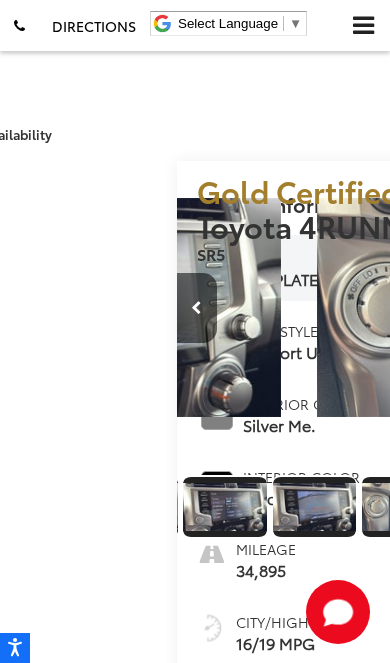 click at bounding box center (583, 308) 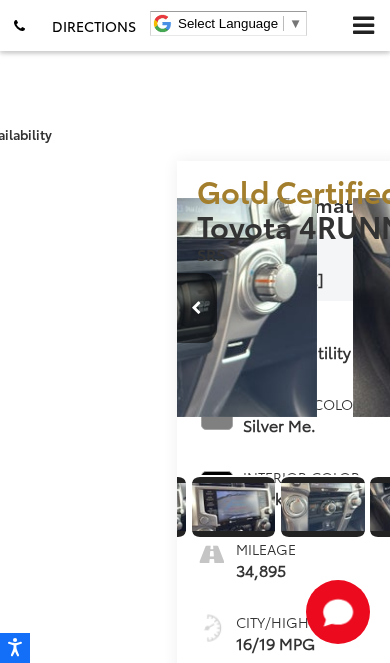 click at bounding box center [583, 308] 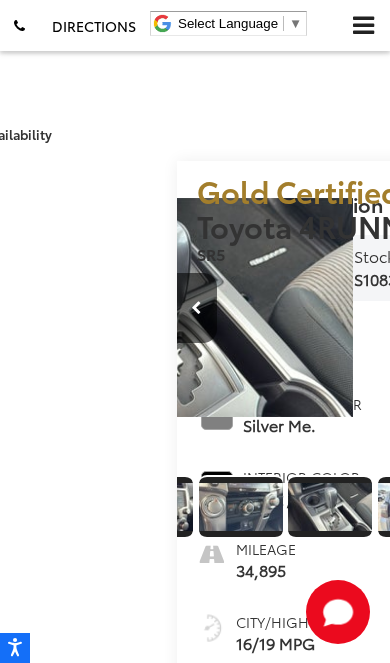 click at bounding box center (583, 308) 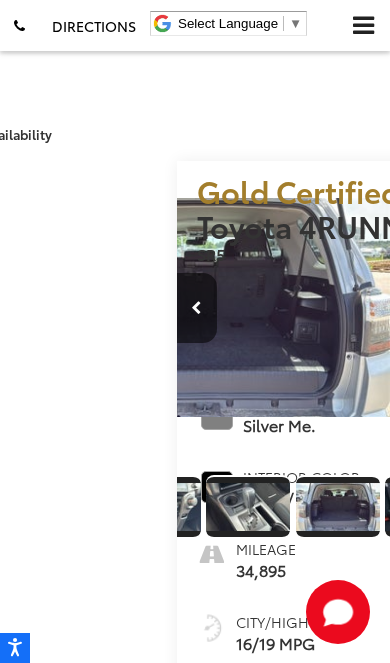 click at bounding box center (583, 308) 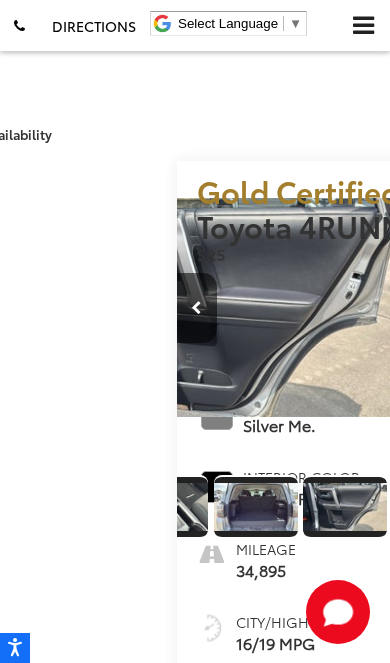 click at bounding box center [583, 308] 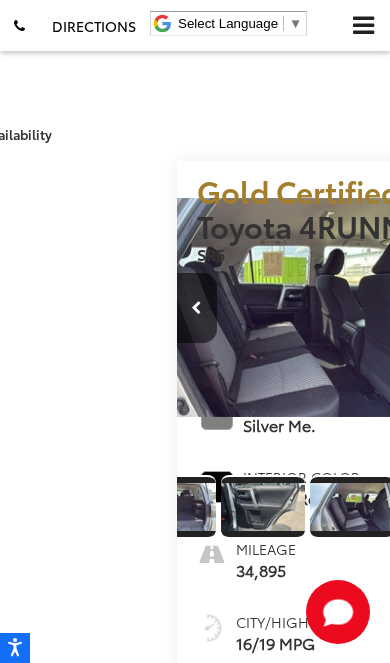 click at bounding box center (583, 308) 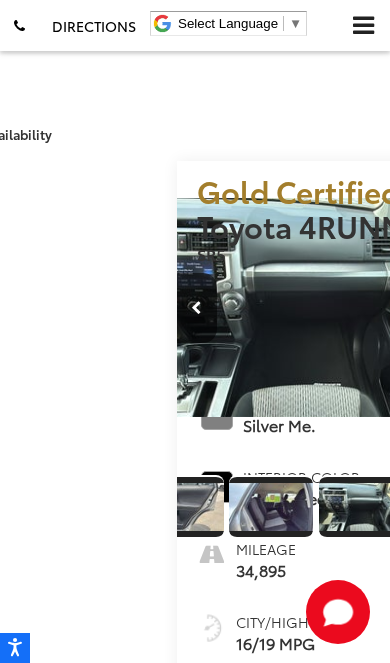 click at bounding box center [583, 308] 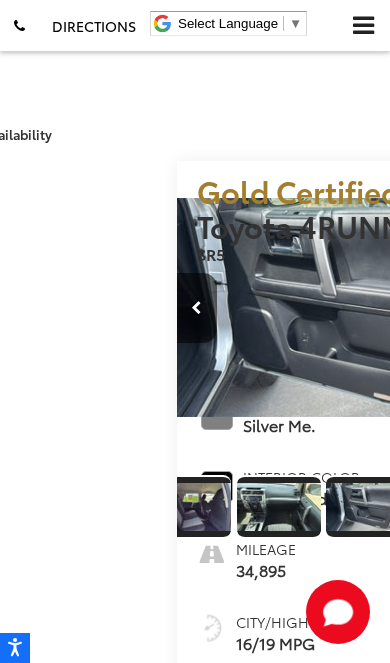 click at bounding box center [583, 308] 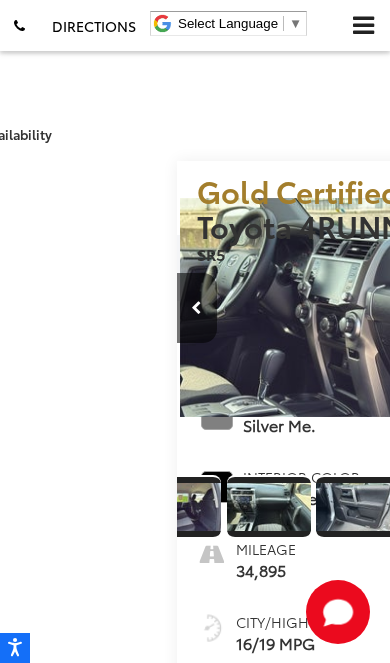 click at bounding box center [583, 308] 